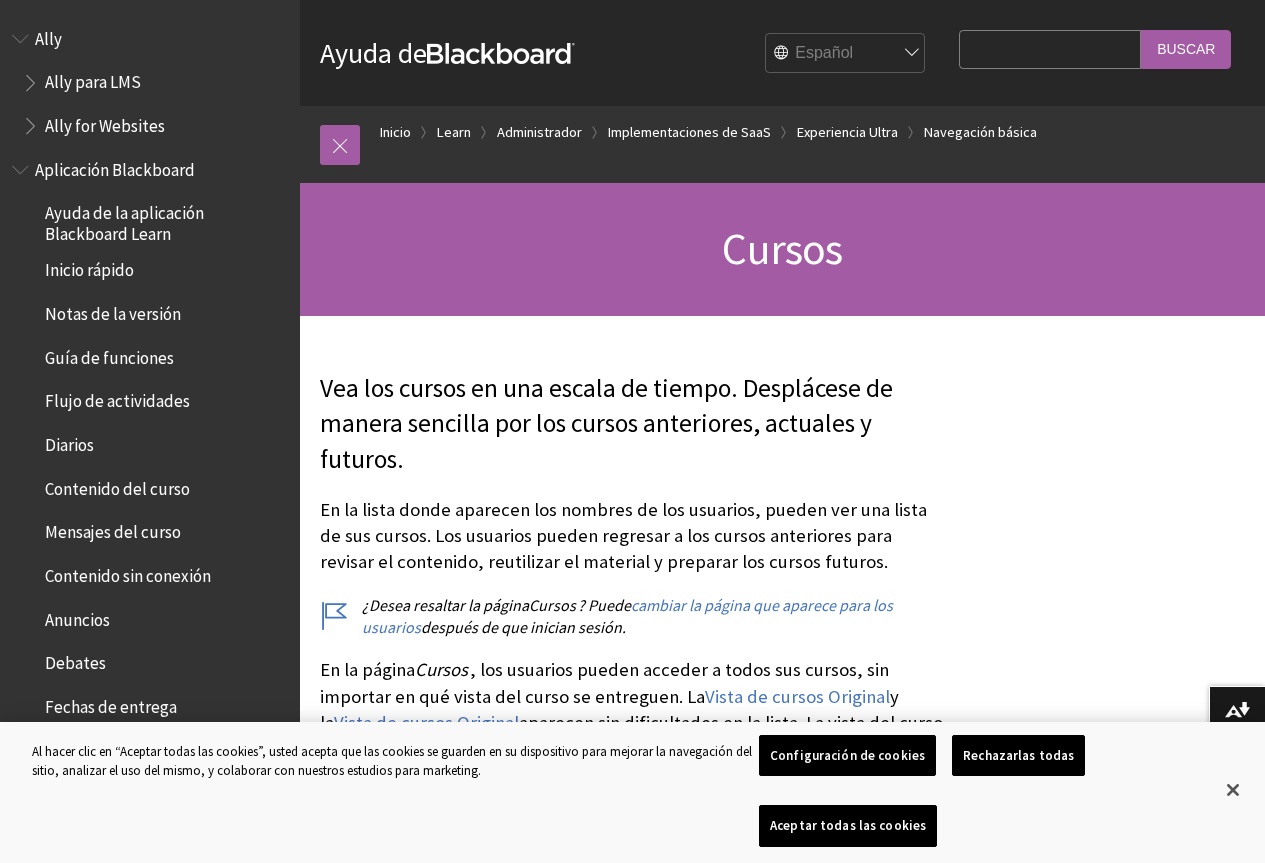 scroll, scrollTop: 0, scrollLeft: 0, axis: both 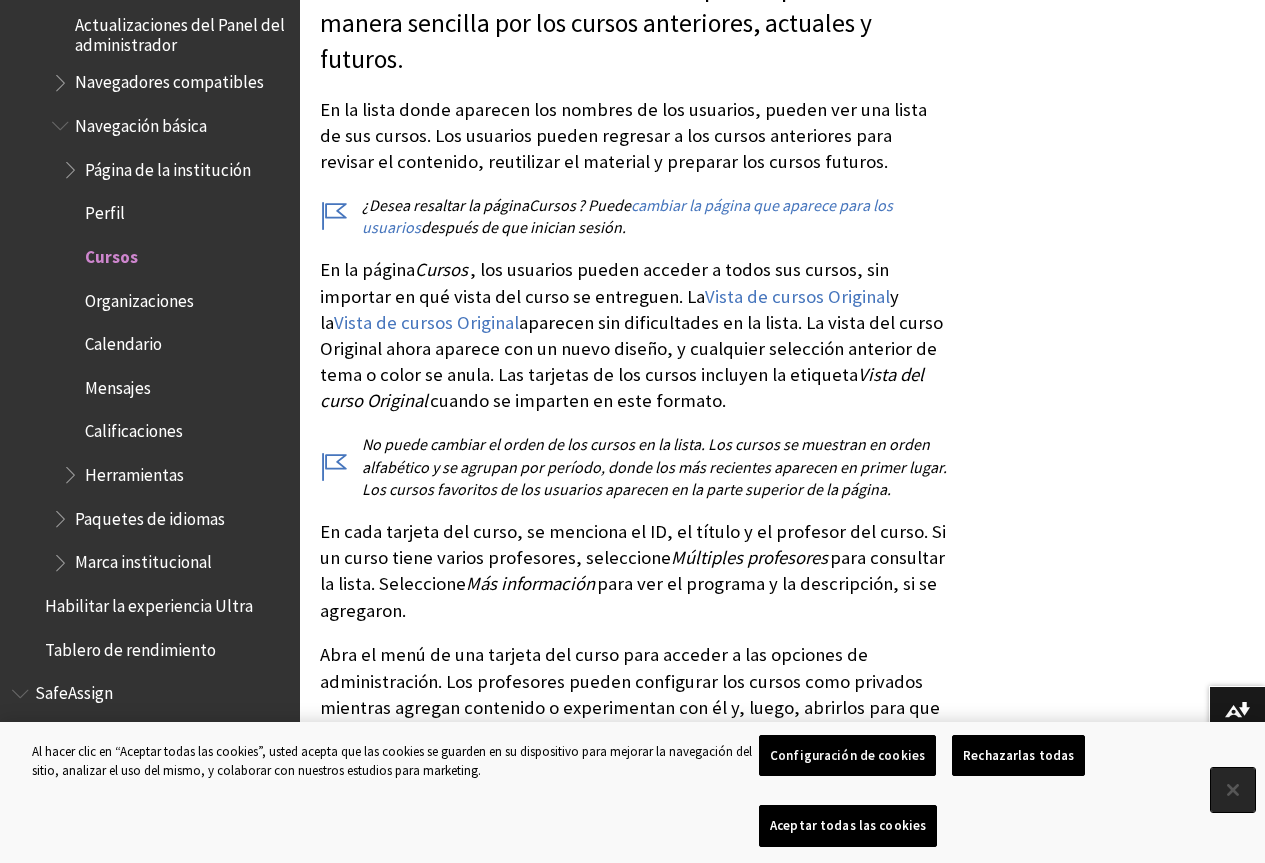 click at bounding box center (1233, 790) 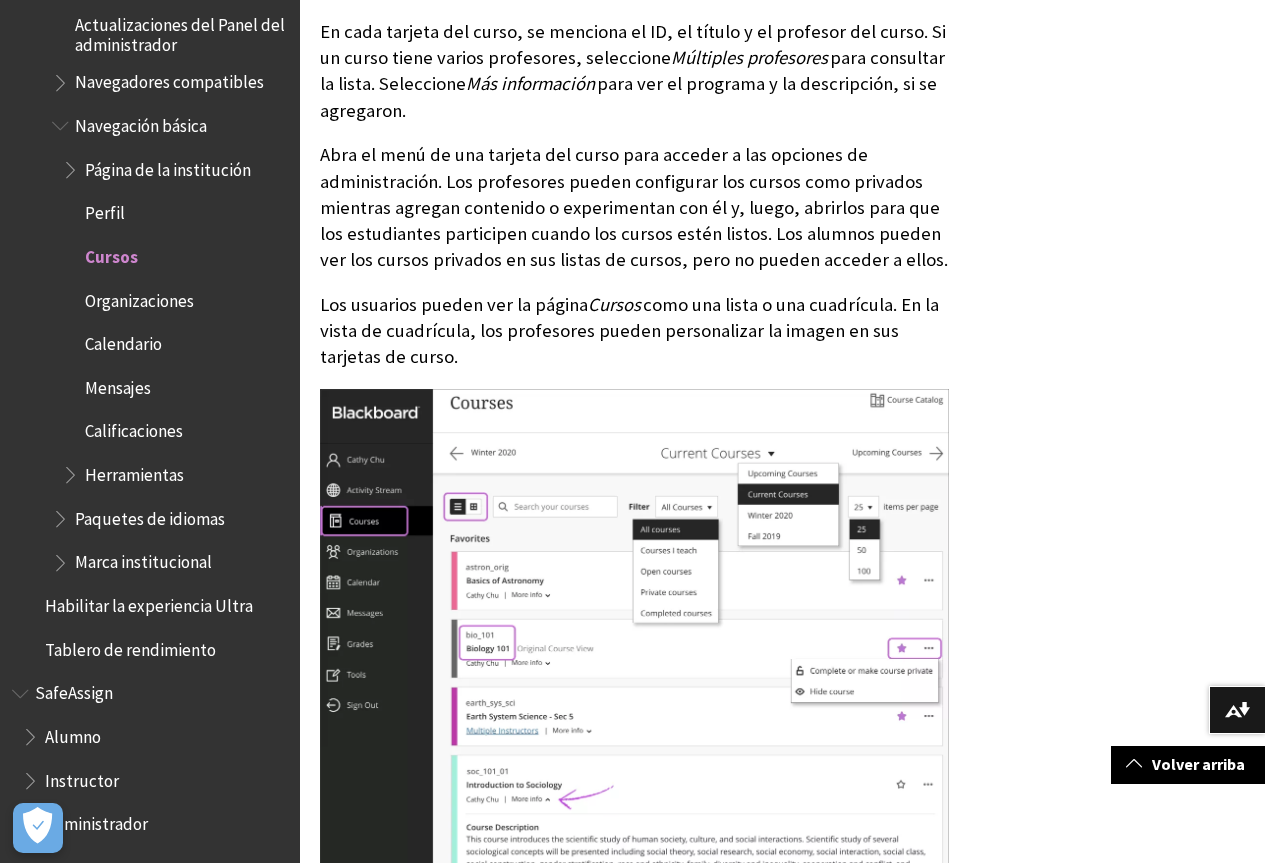 scroll, scrollTop: 1300, scrollLeft: 0, axis: vertical 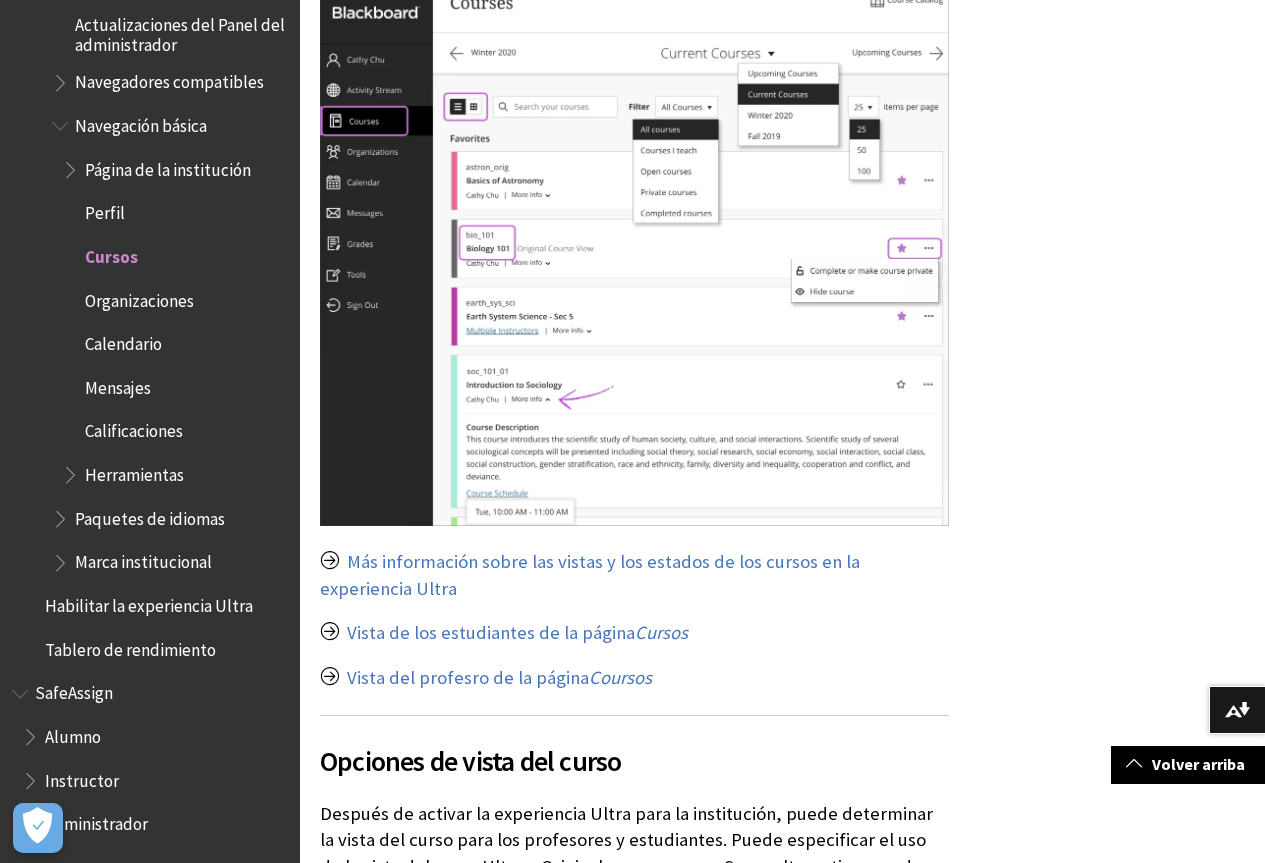 click on "Calificaciones" at bounding box center [134, 428] 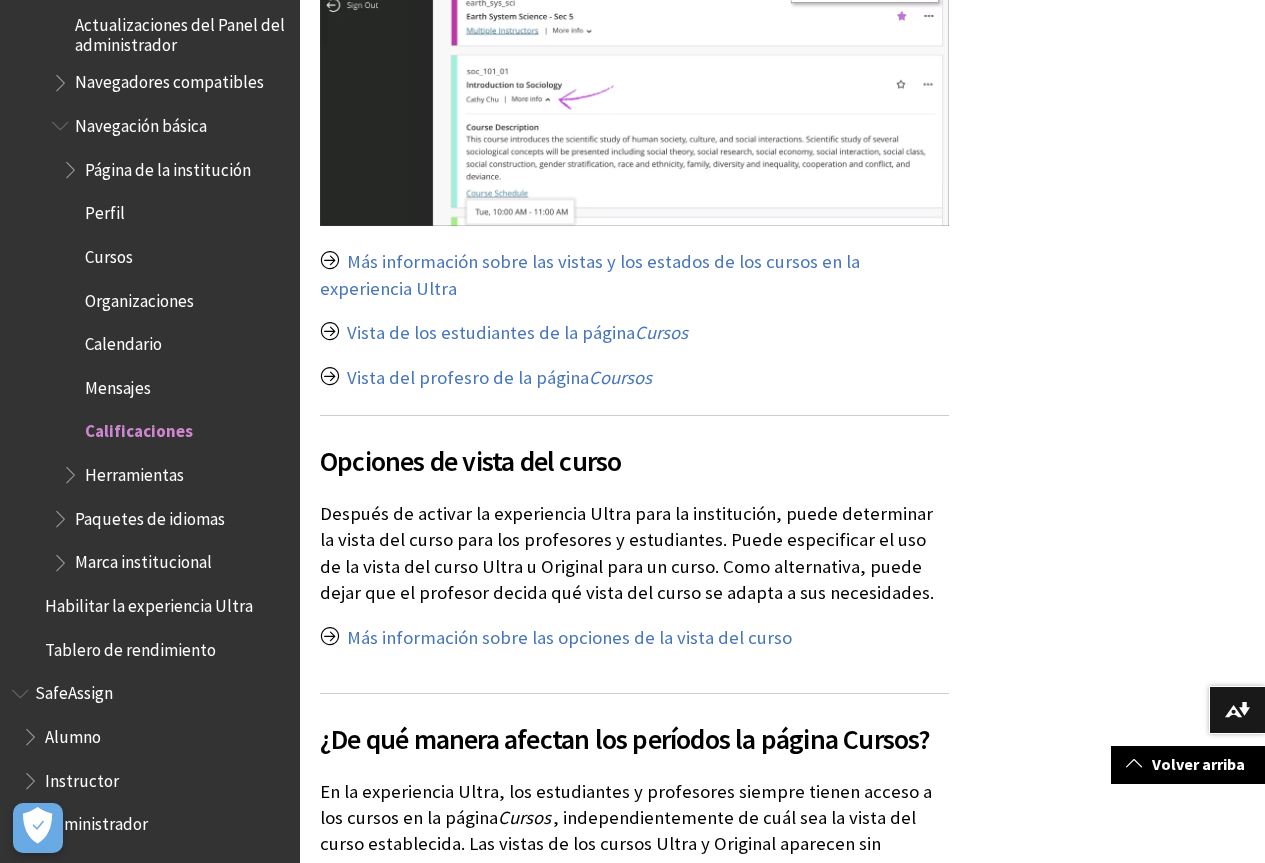 scroll, scrollTop: 1800, scrollLeft: 0, axis: vertical 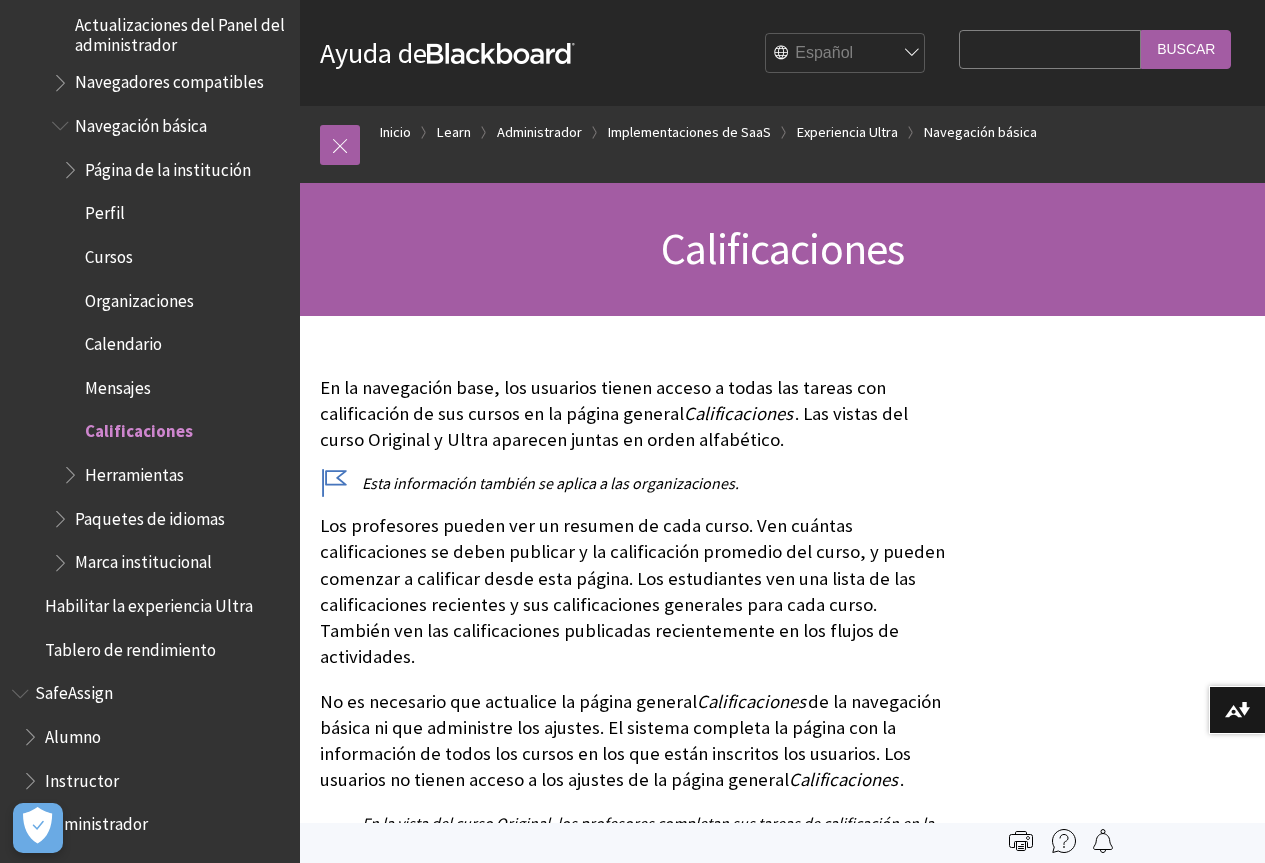 click on "Instructor" at bounding box center (155, 781) 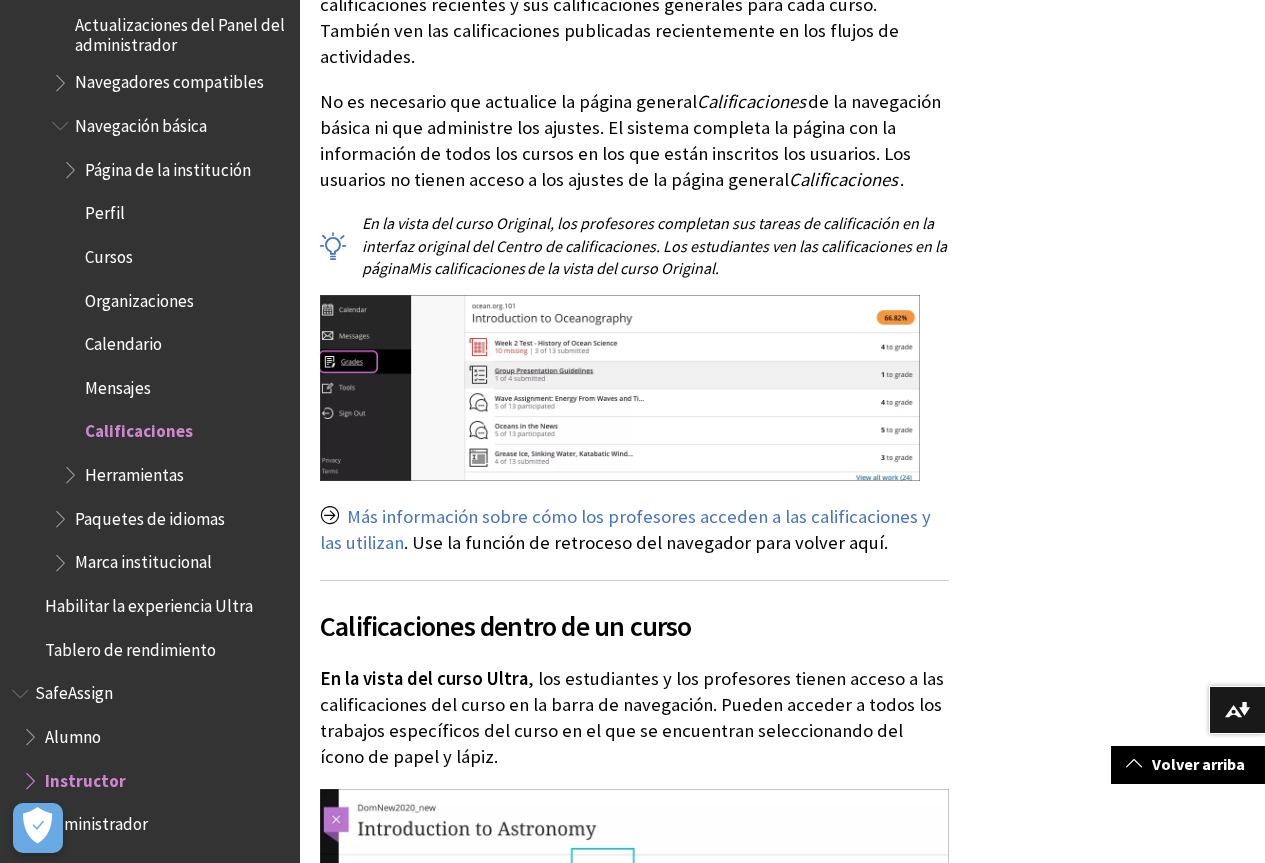 scroll, scrollTop: 700, scrollLeft: 0, axis: vertical 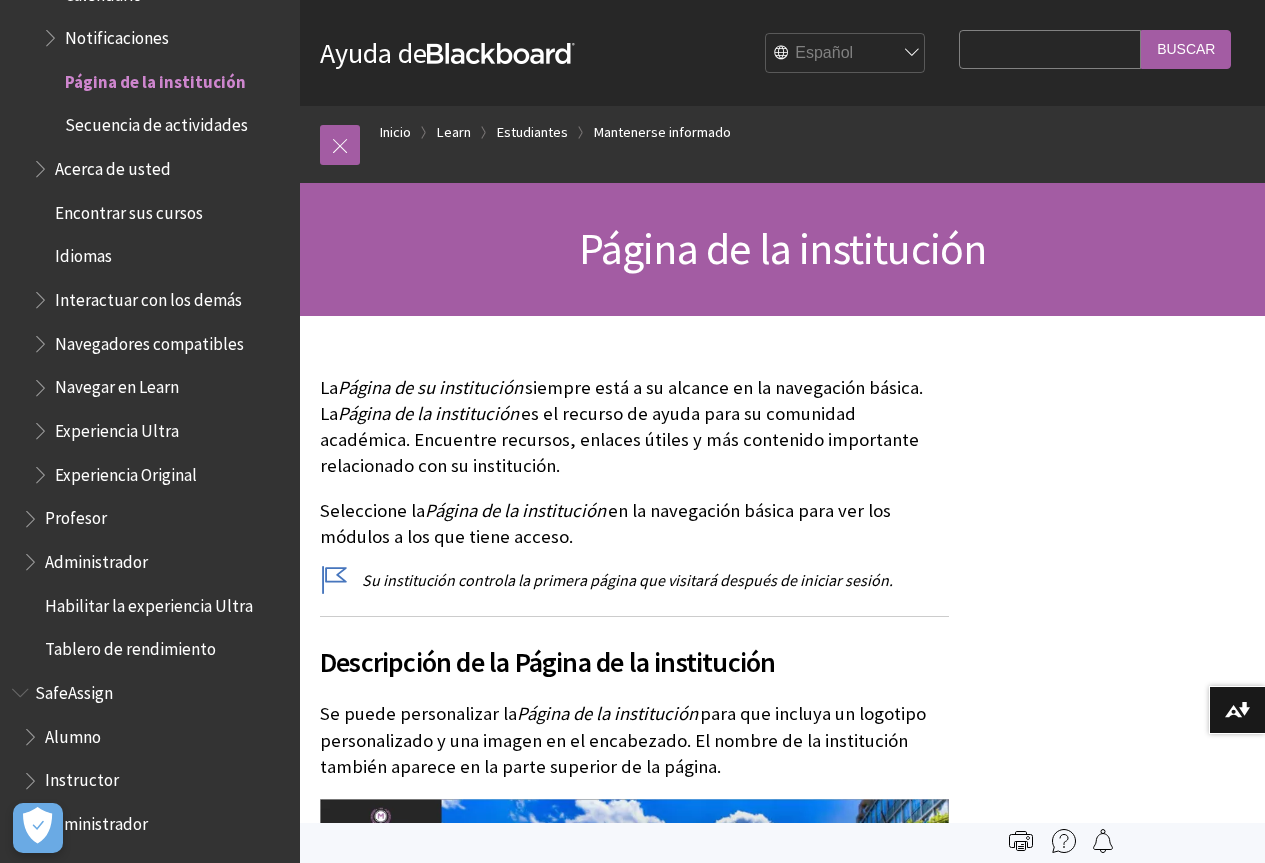 click on "Administrador" at bounding box center [96, 820] 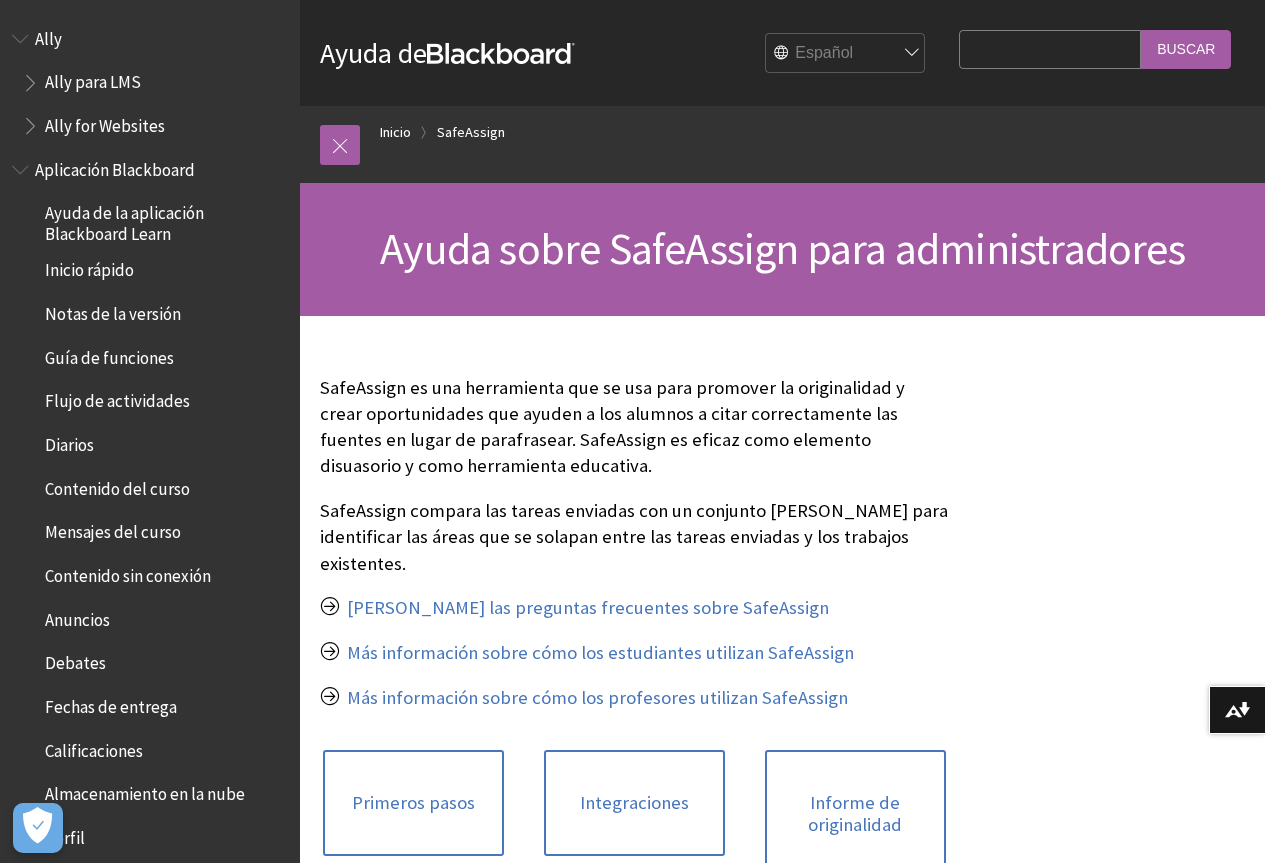 scroll, scrollTop: 0, scrollLeft: 0, axis: both 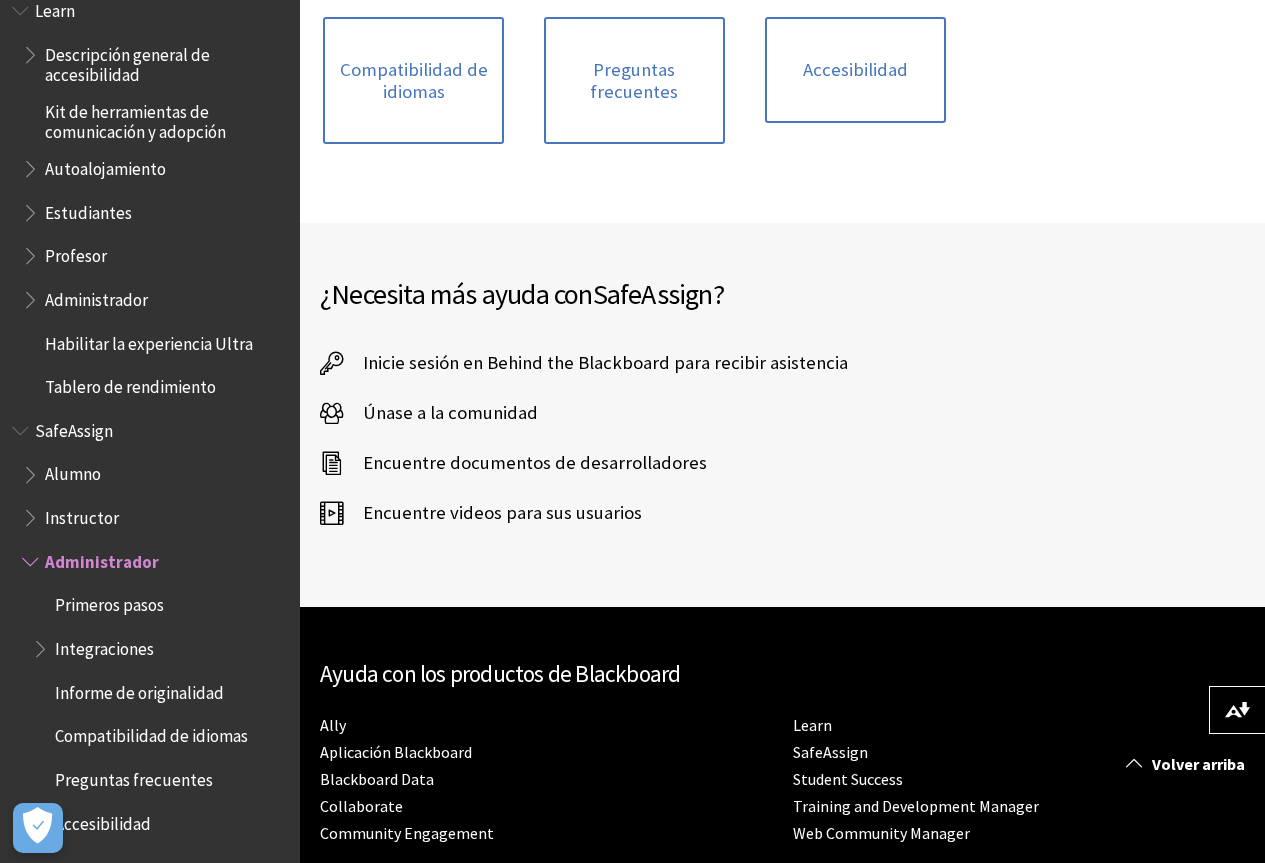 click on "Instructor" at bounding box center [82, 514] 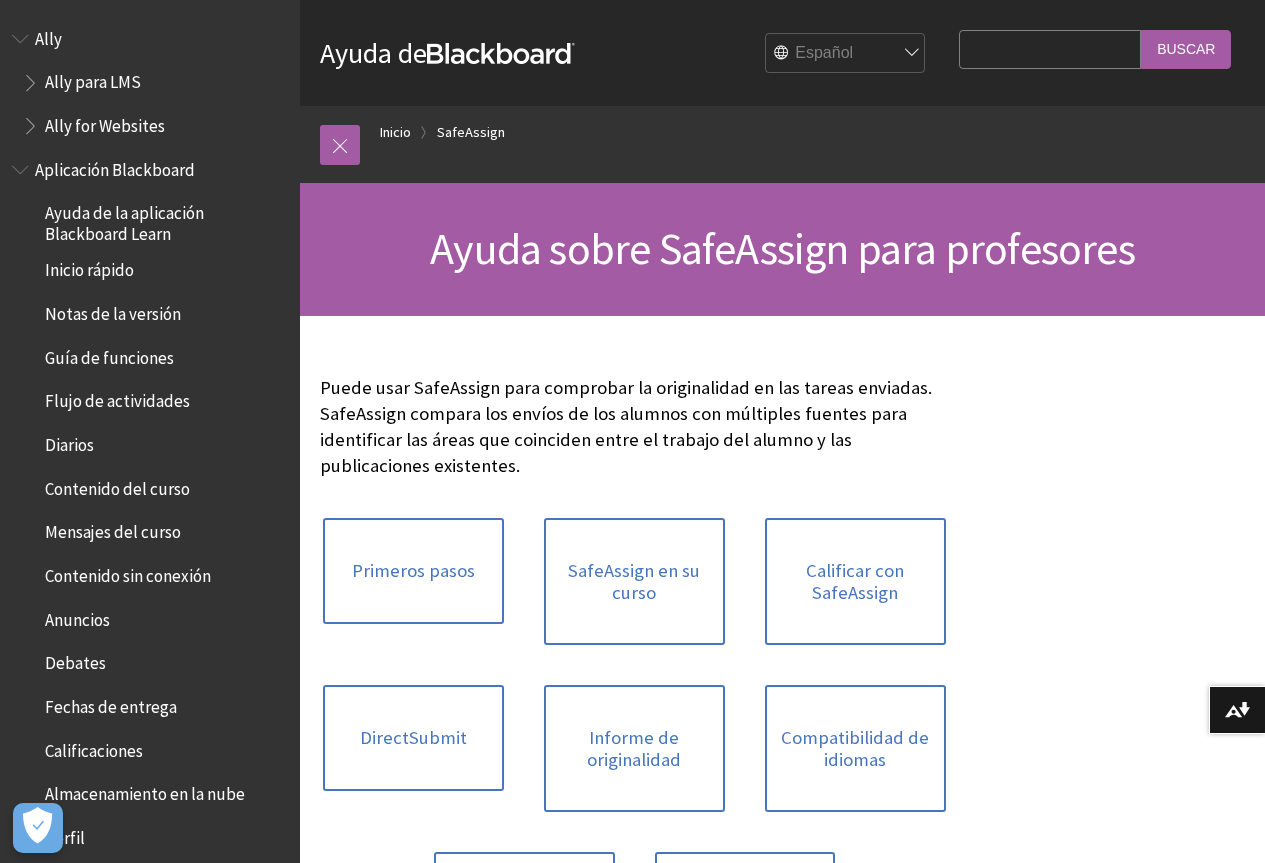 scroll, scrollTop: 0, scrollLeft: 0, axis: both 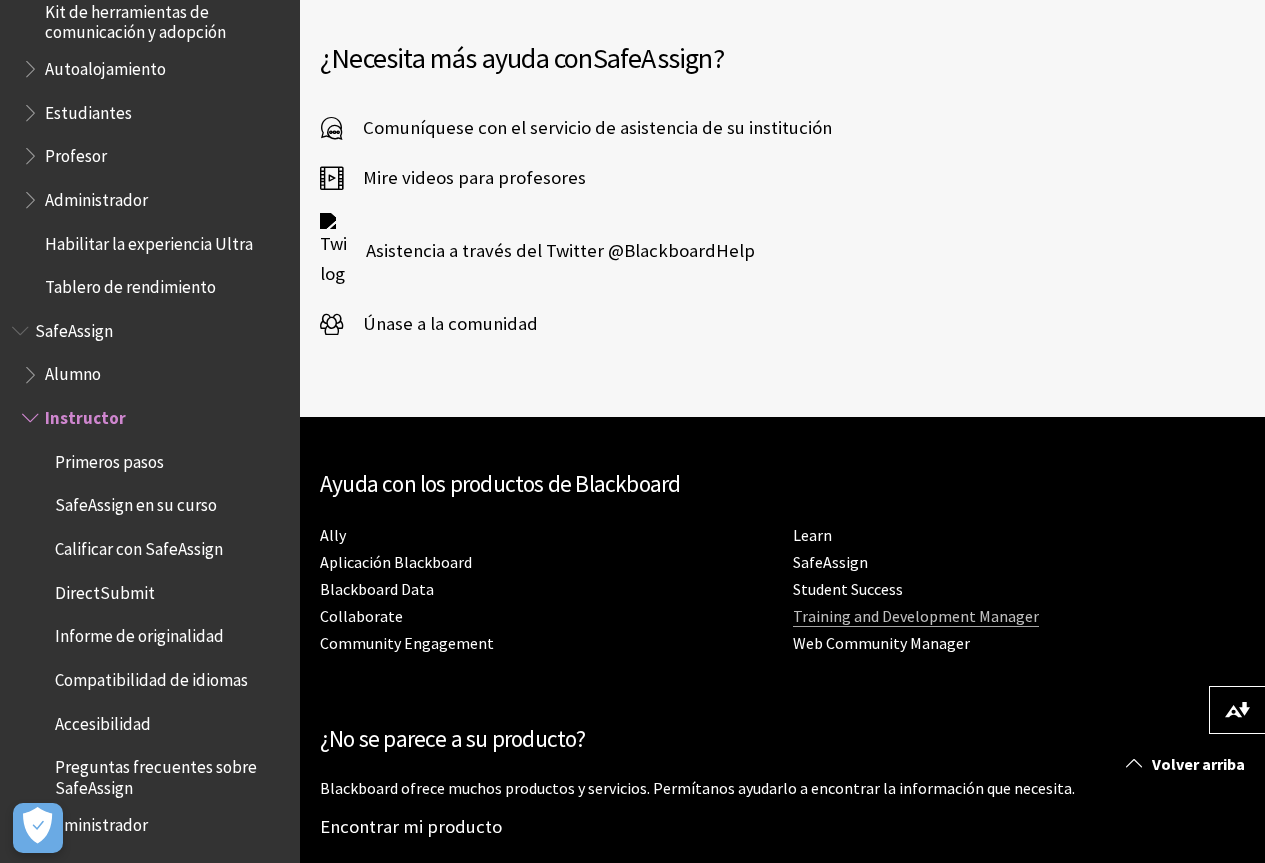 click on "Training and Development Manager" at bounding box center (916, 616) 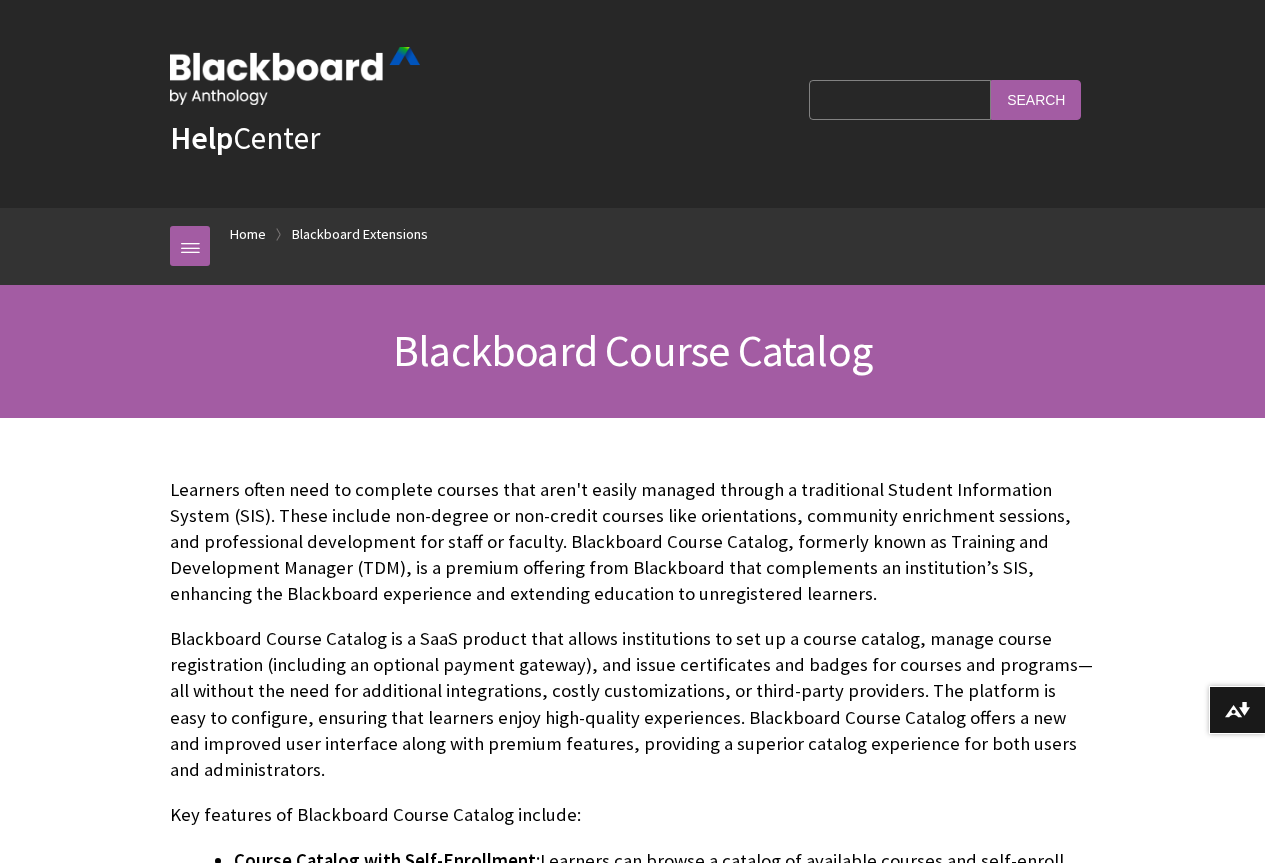 scroll, scrollTop: 0, scrollLeft: 0, axis: both 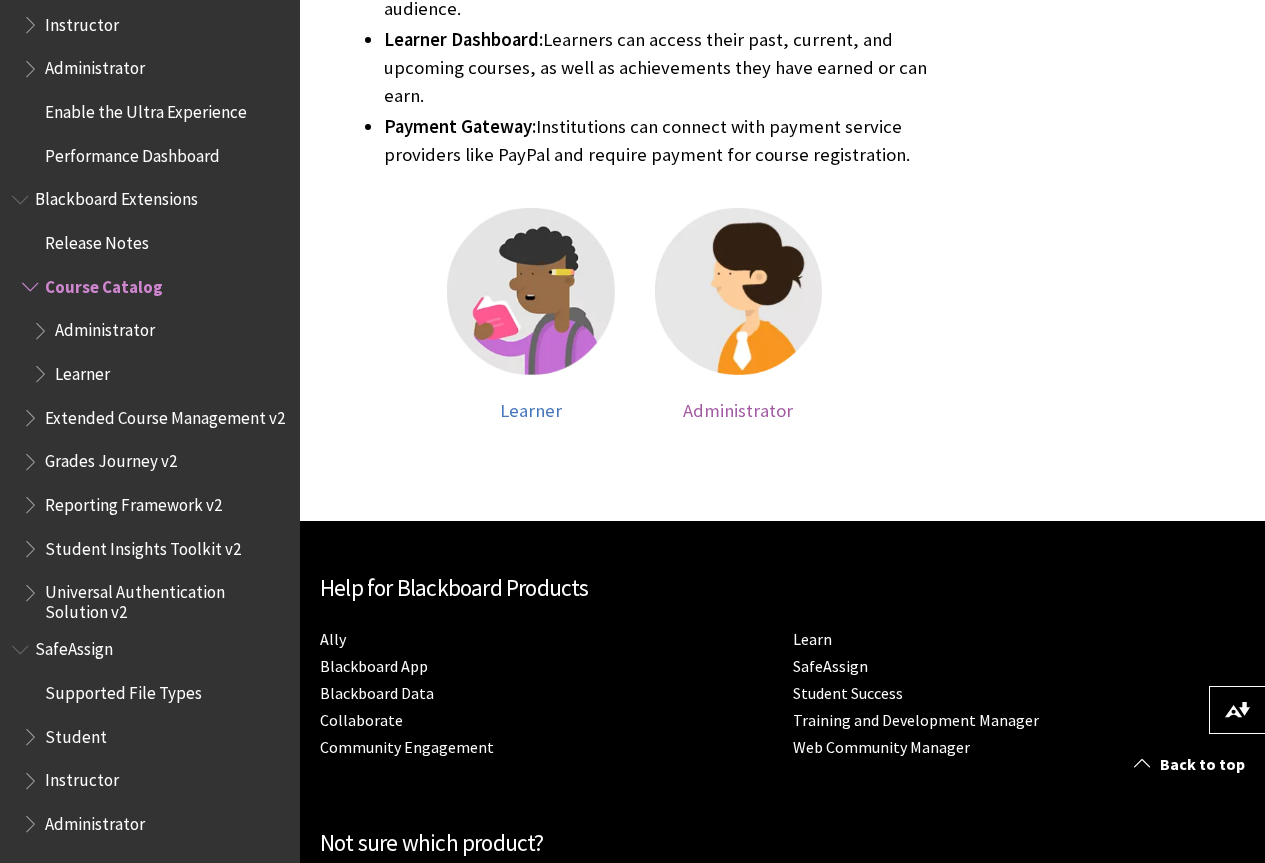 click on "Administrator" at bounding box center (738, 410) 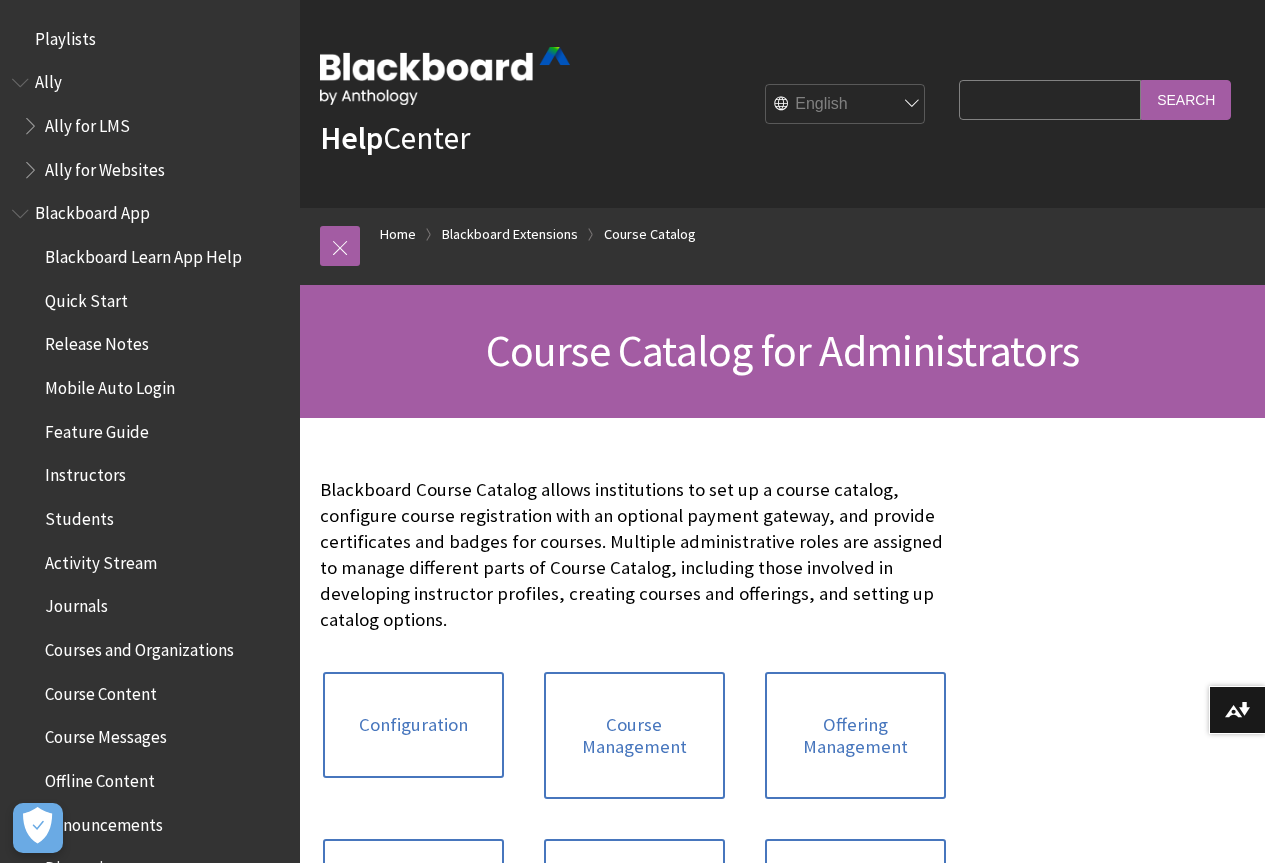 scroll, scrollTop: 0, scrollLeft: 0, axis: both 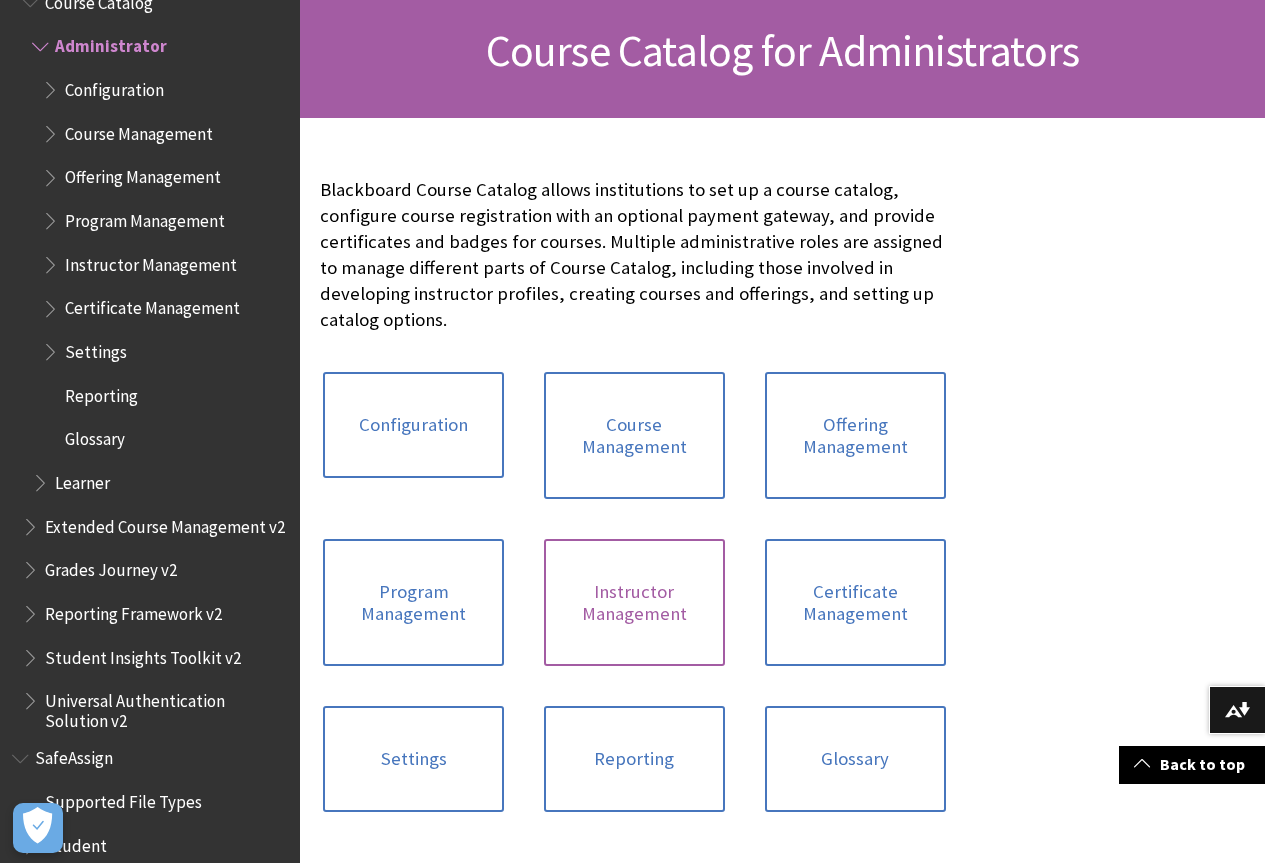 click on "Instructor Management" at bounding box center [634, 602] 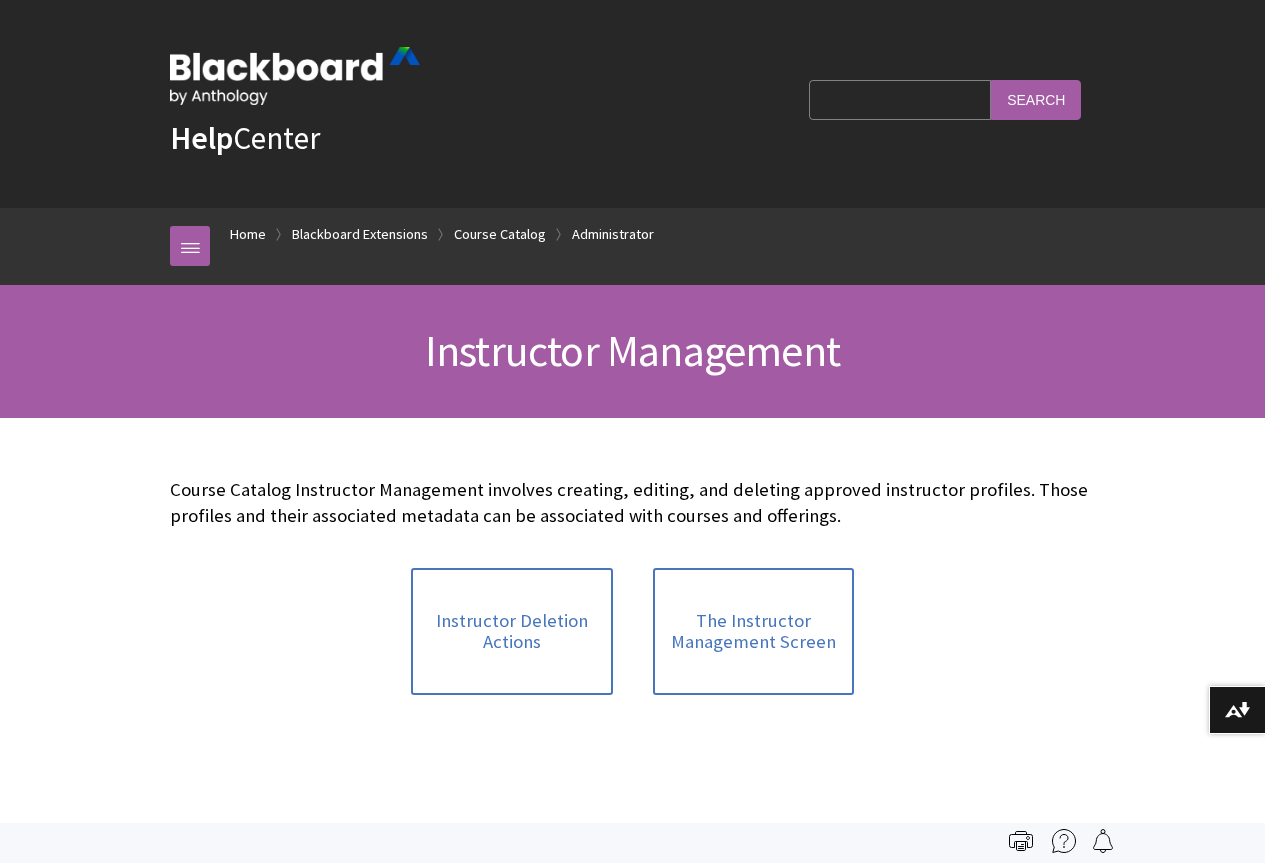 scroll, scrollTop: 0, scrollLeft: 0, axis: both 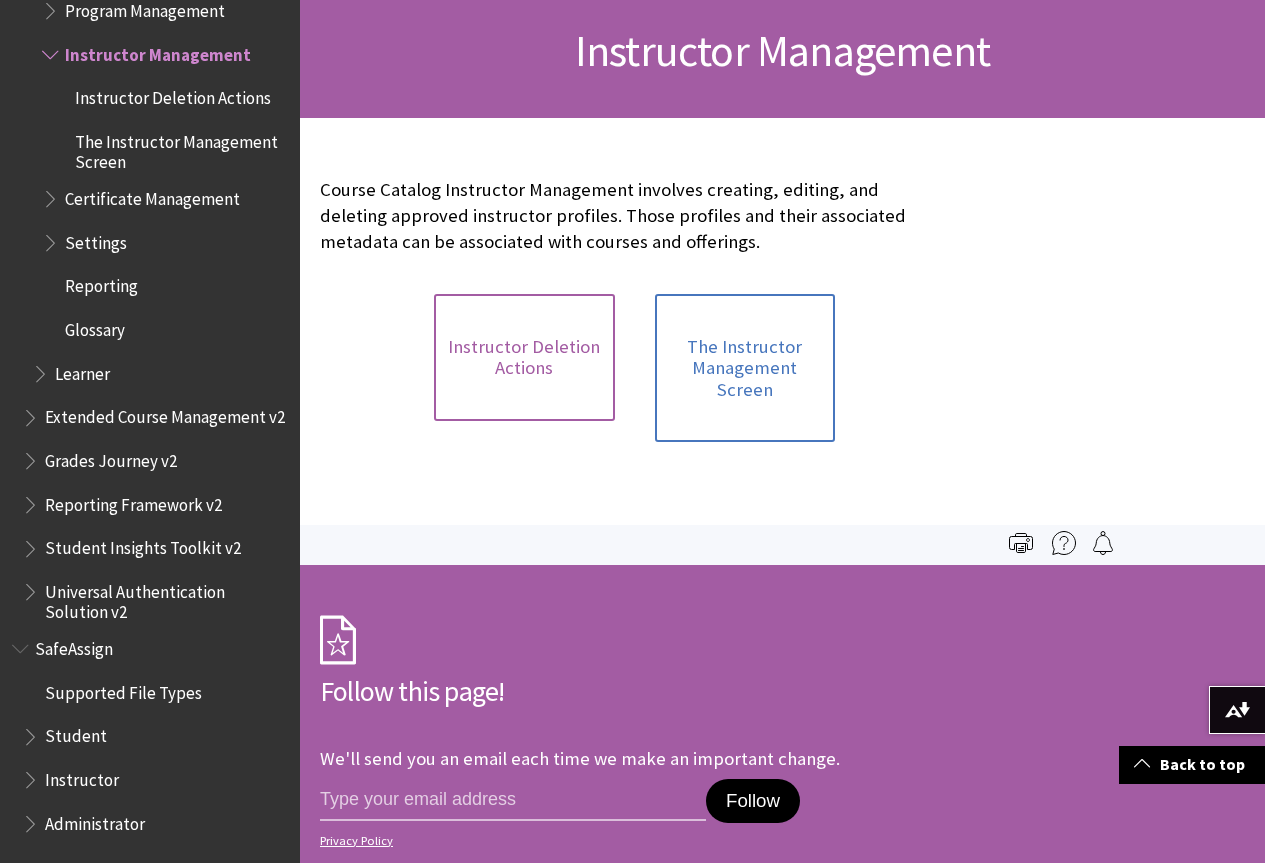click on "Instructor Deletion Actions" at bounding box center [524, 357] 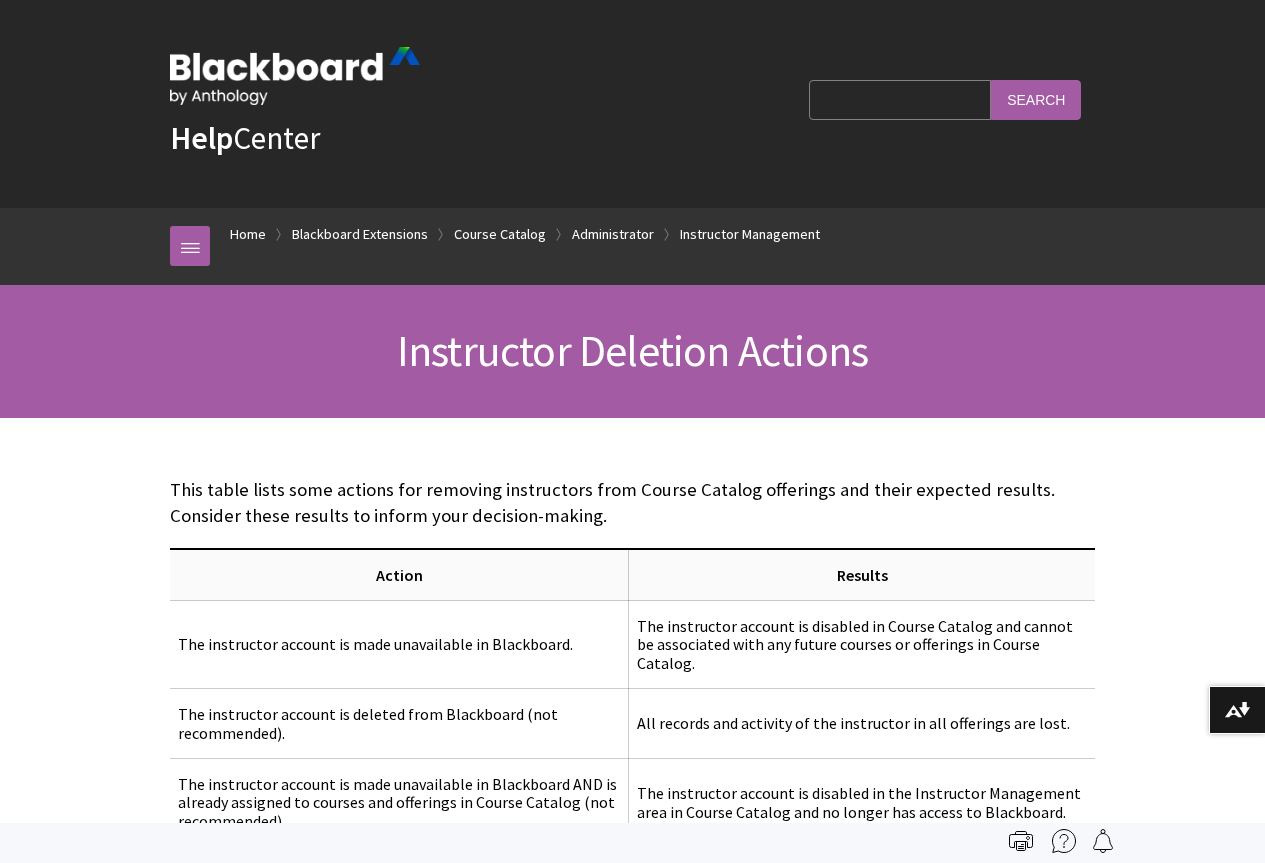 scroll, scrollTop: 0, scrollLeft: 0, axis: both 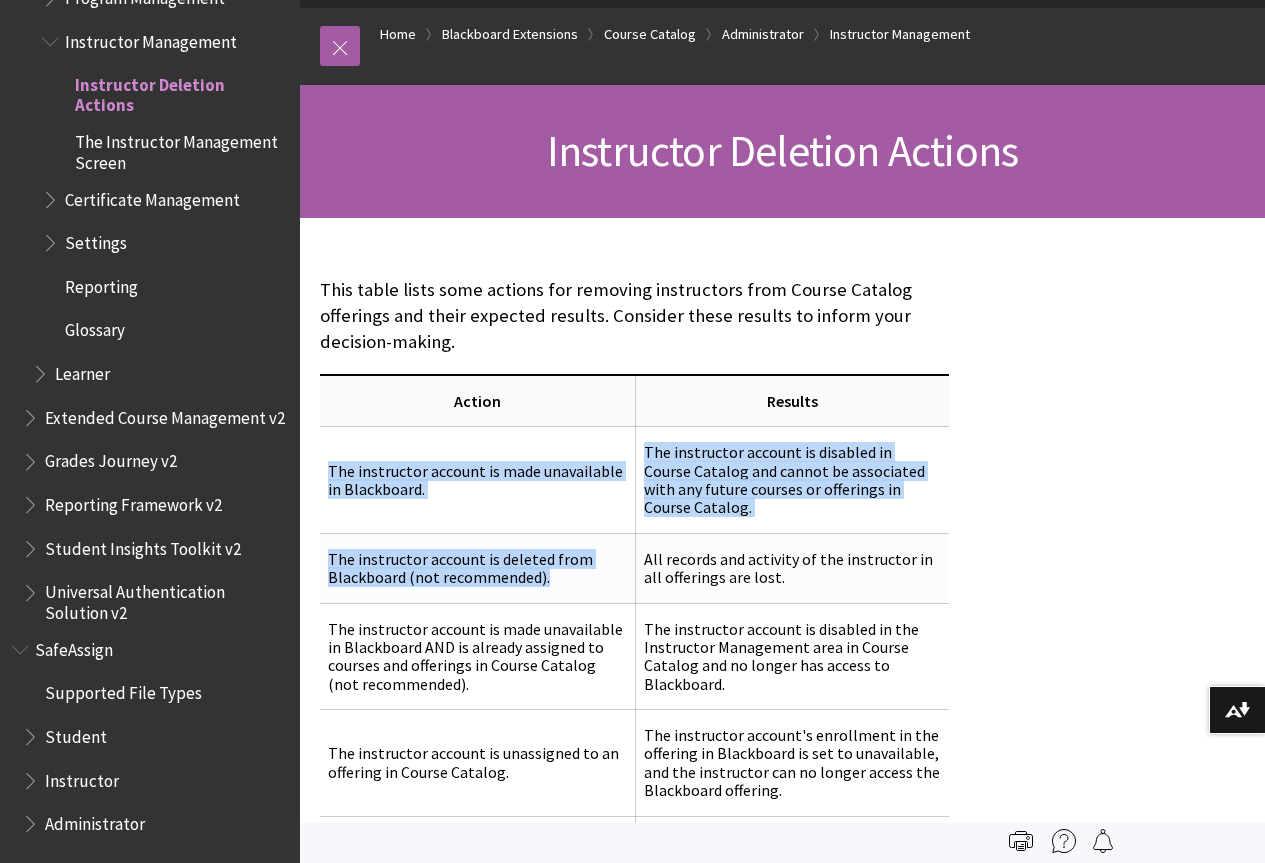 drag, startPoint x: 327, startPoint y: 470, endPoint x: 626, endPoint y: 576, distance: 317.23334 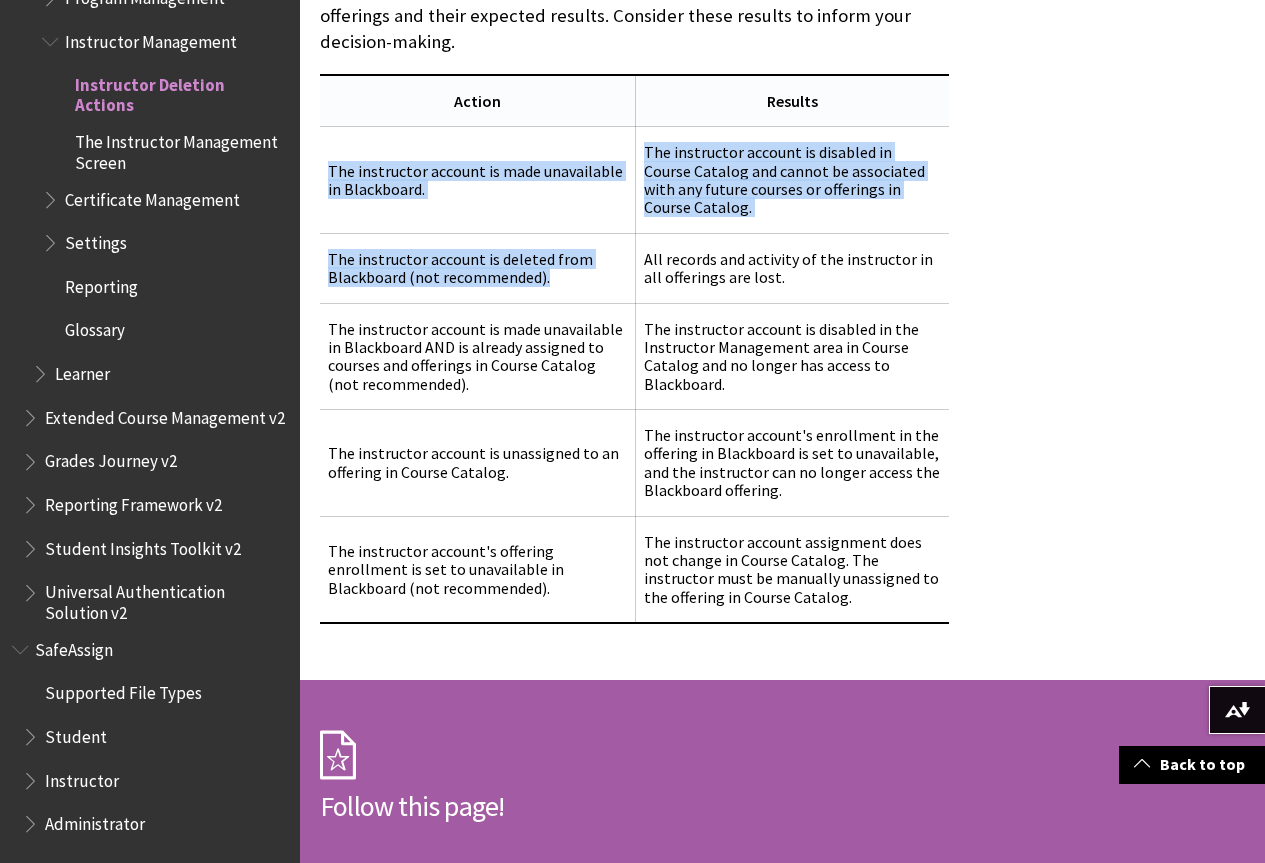 scroll, scrollTop: 0, scrollLeft: 0, axis: both 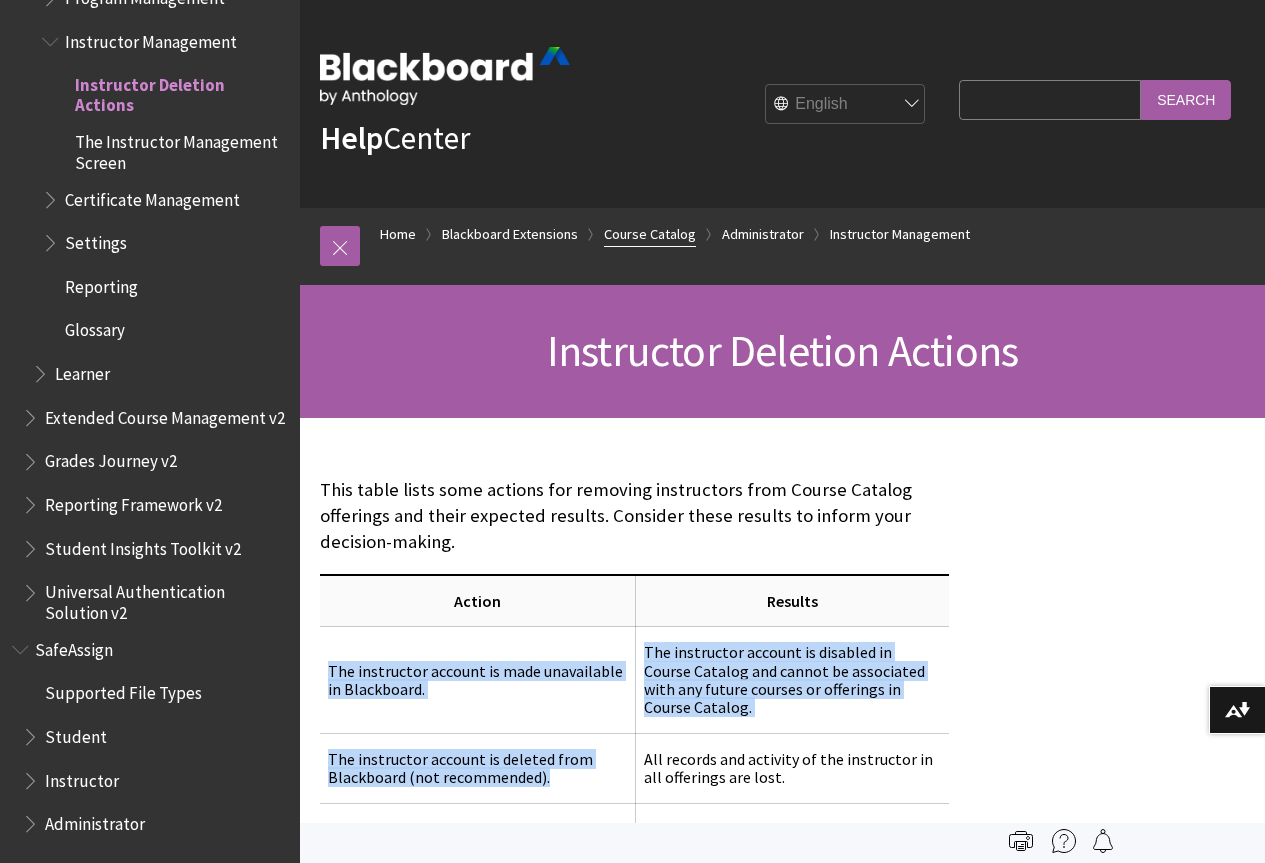 click on "Course Catalog" at bounding box center [650, 234] 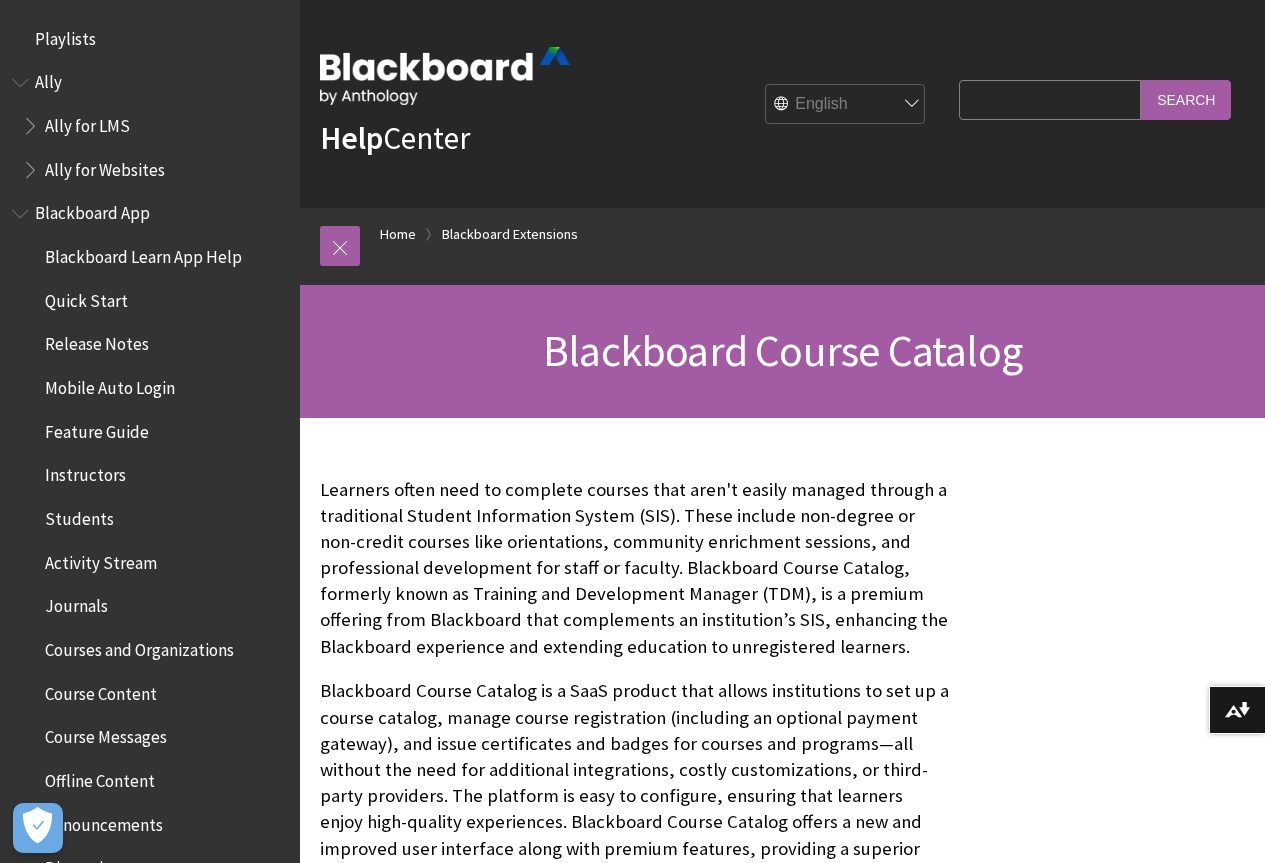 scroll, scrollTop: 0, scrollLeft: 0, axis: both 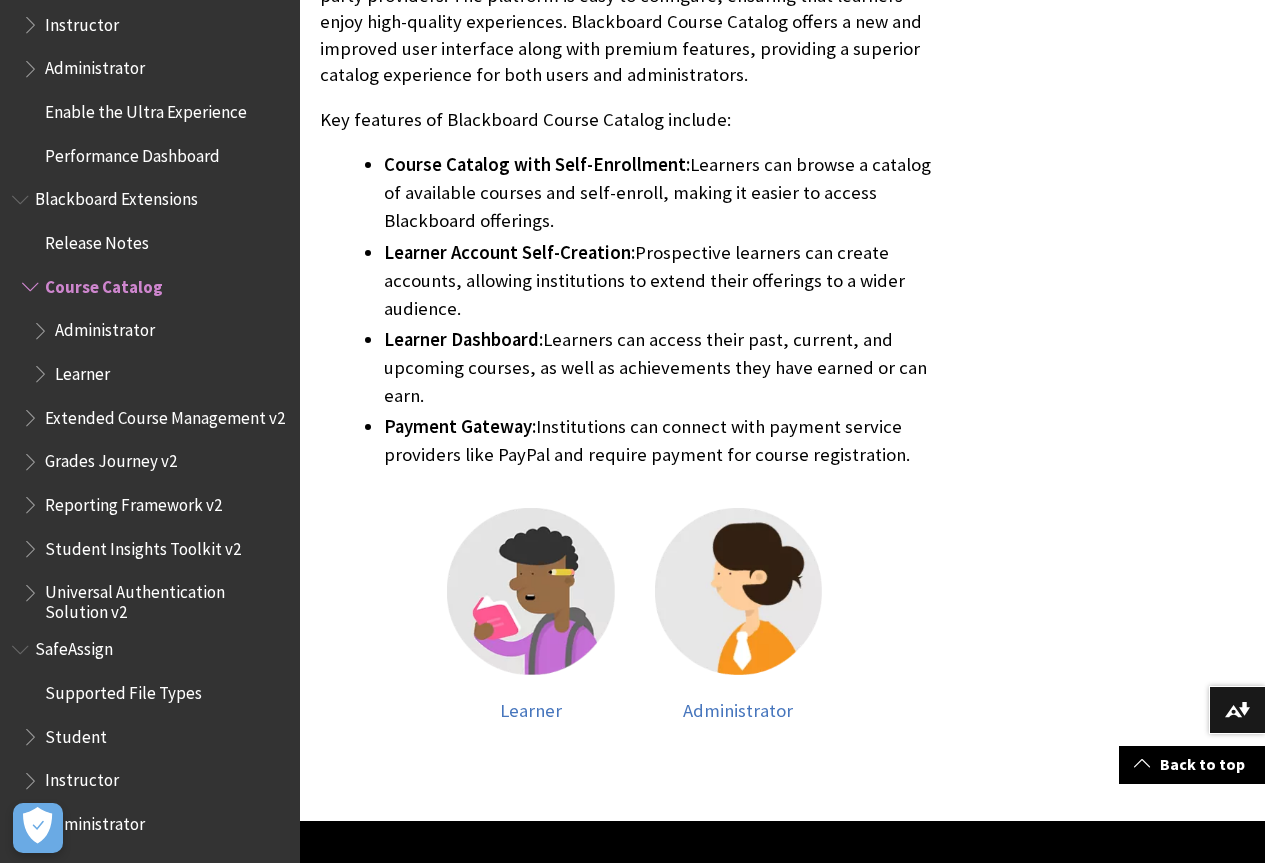 click at bounding box center (42, 369) 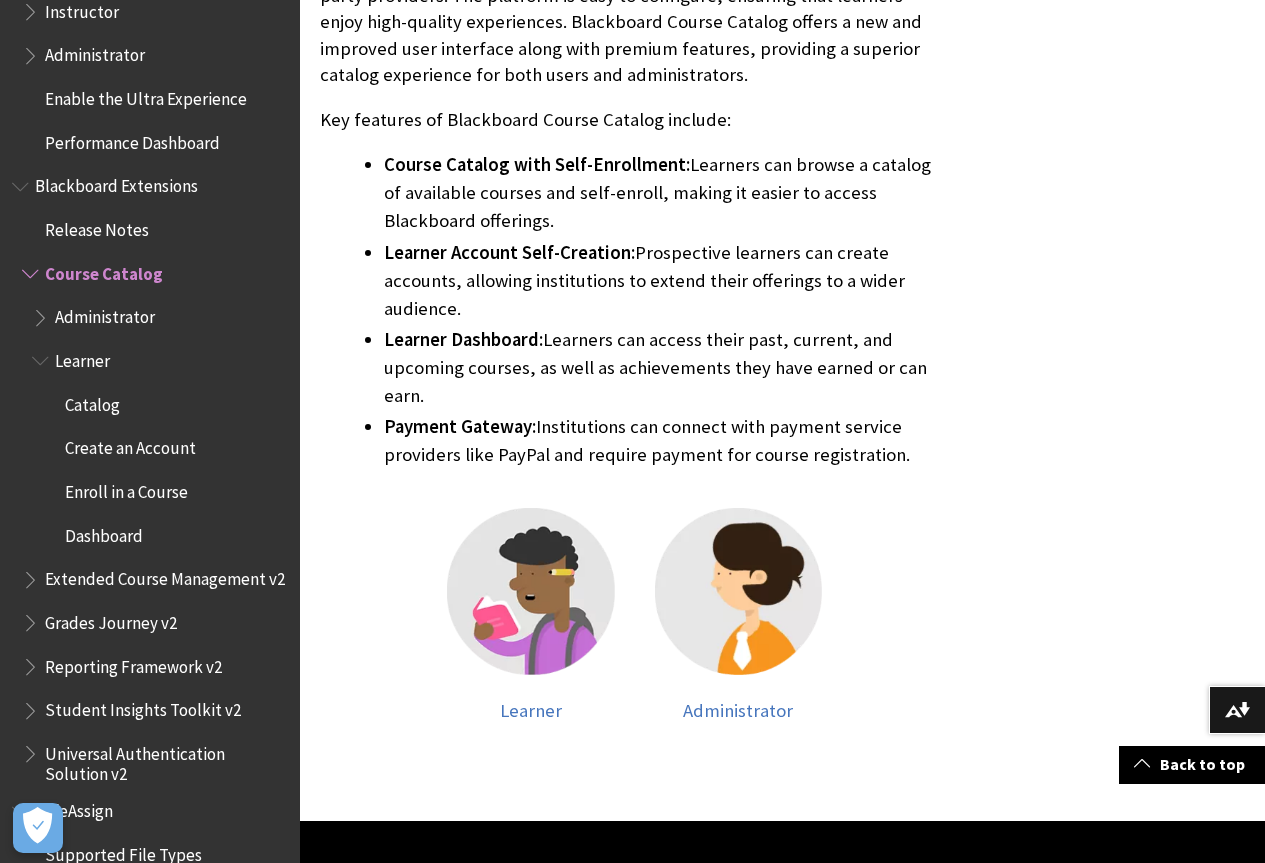 click on "Enroll in a Course" at bounding box center (126, 488) 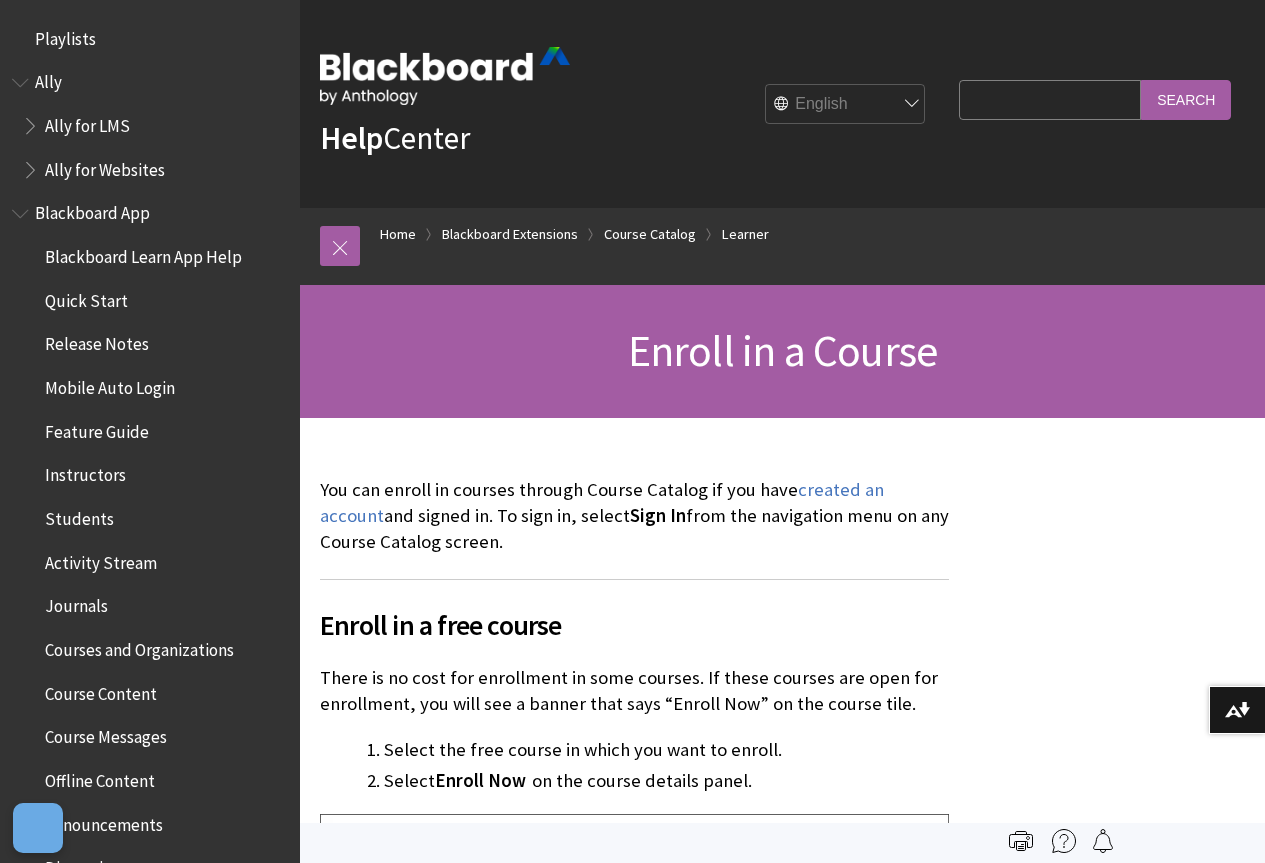 scroll, scrollTop: 0, scrollLeft: 0, axis: both 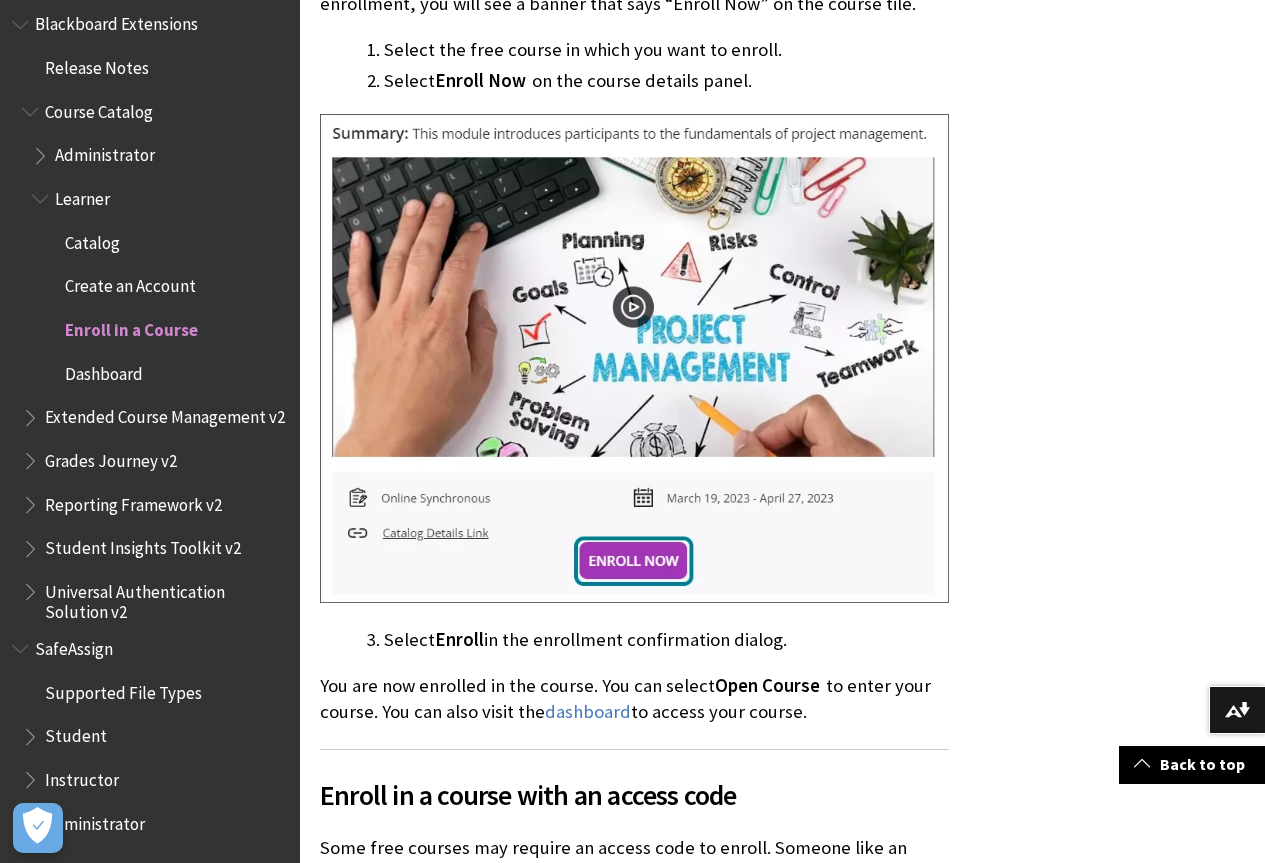 click at bounding box center (634, 359) 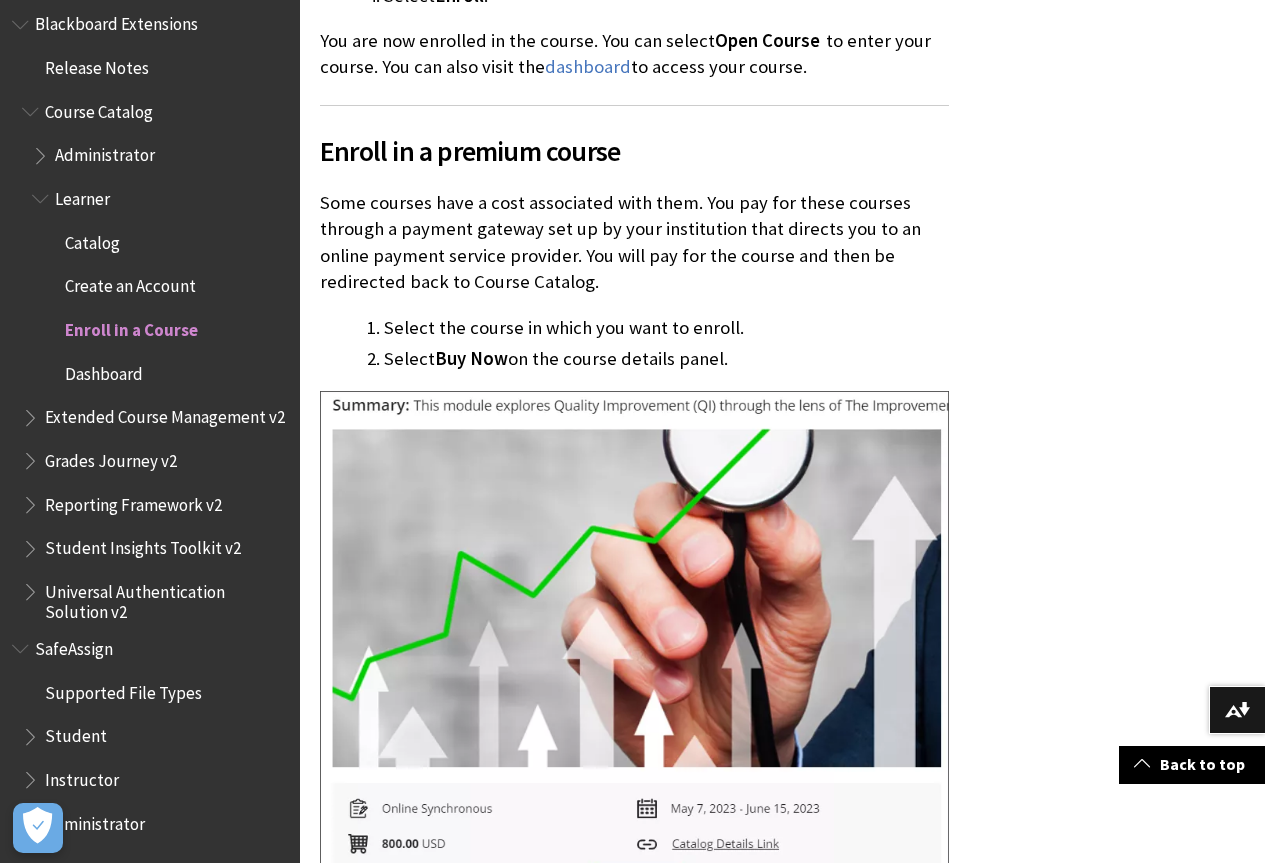 scroll, scrollTop: 2200, scrollLeft: 0, axis: vertical 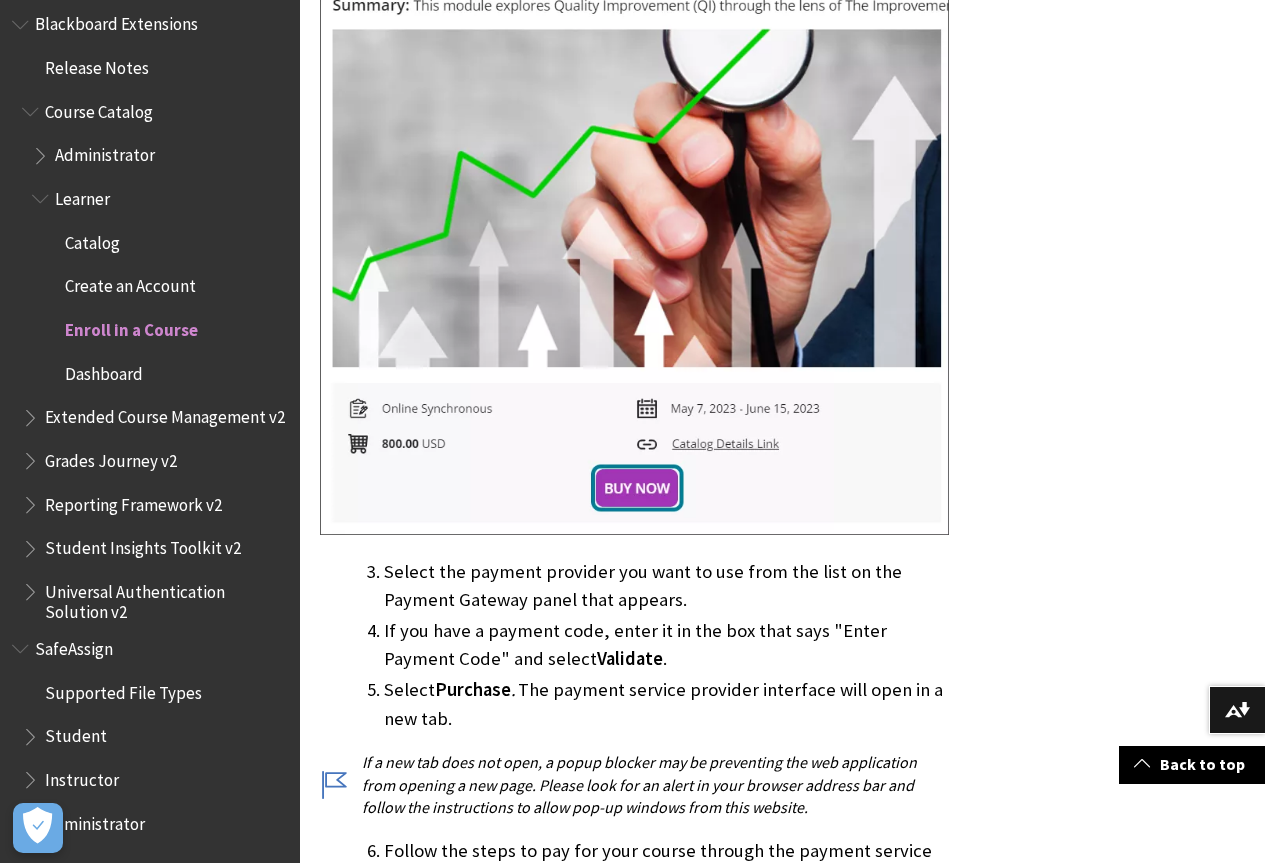 click at bounding box center [634, 263] 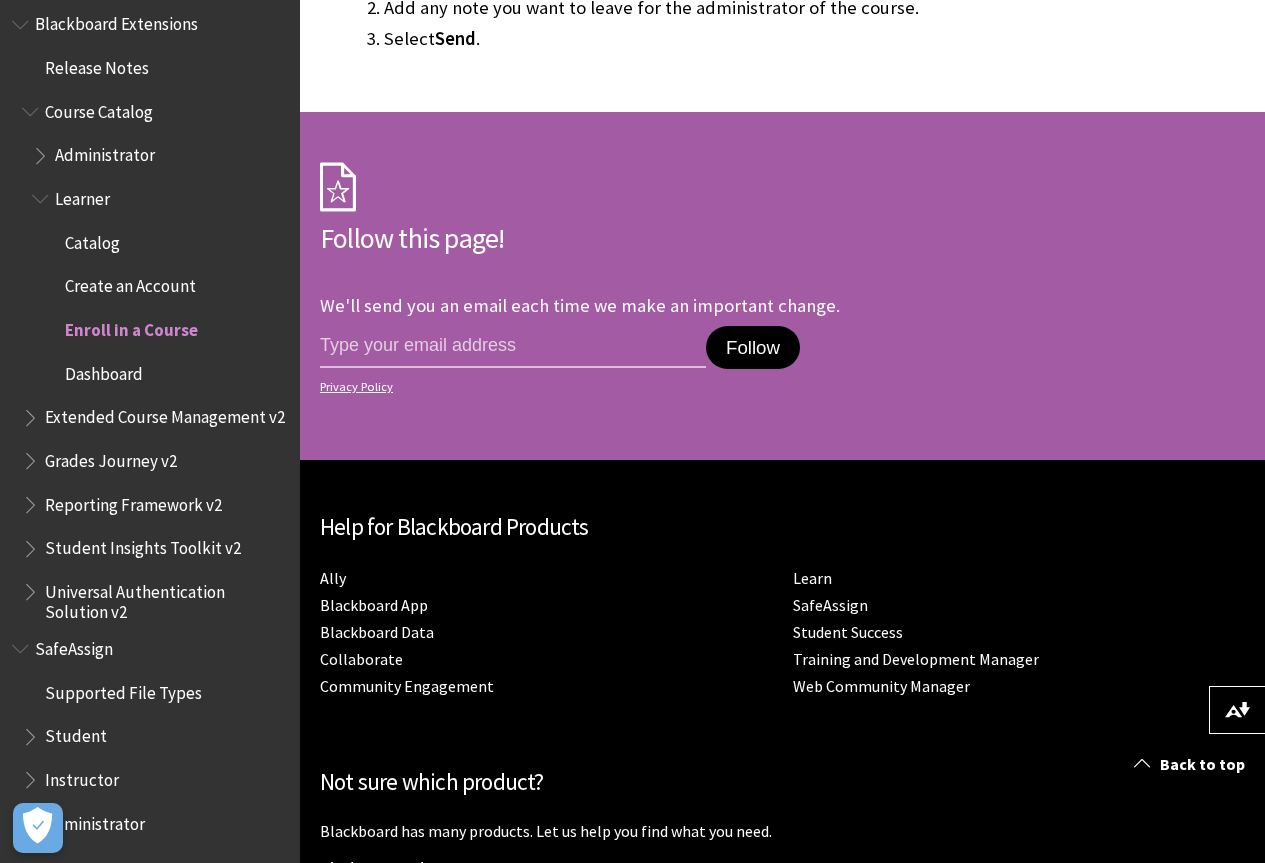 scroll, scrollTop: 3961, scrollLeft: 0, axis: vertical 